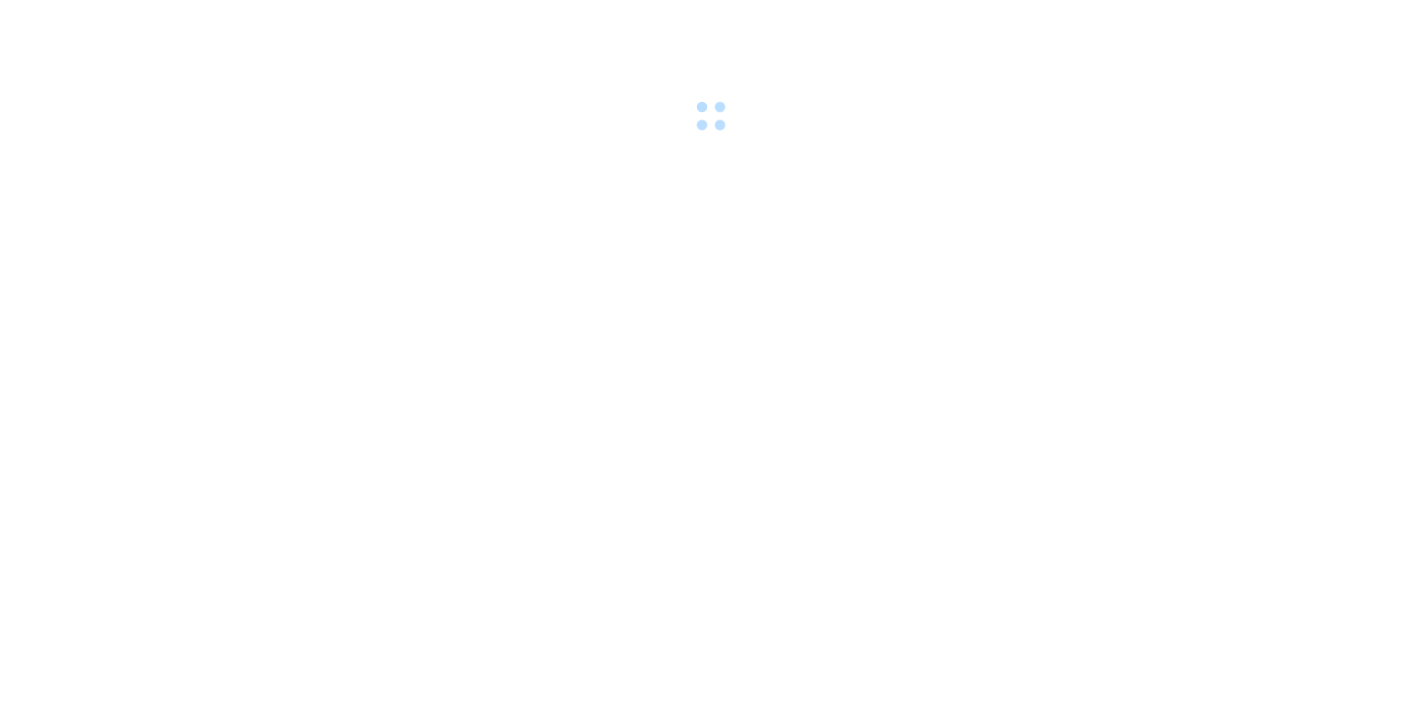 scroll, scrollTop: 0, scrollLeft: 0, axis: both 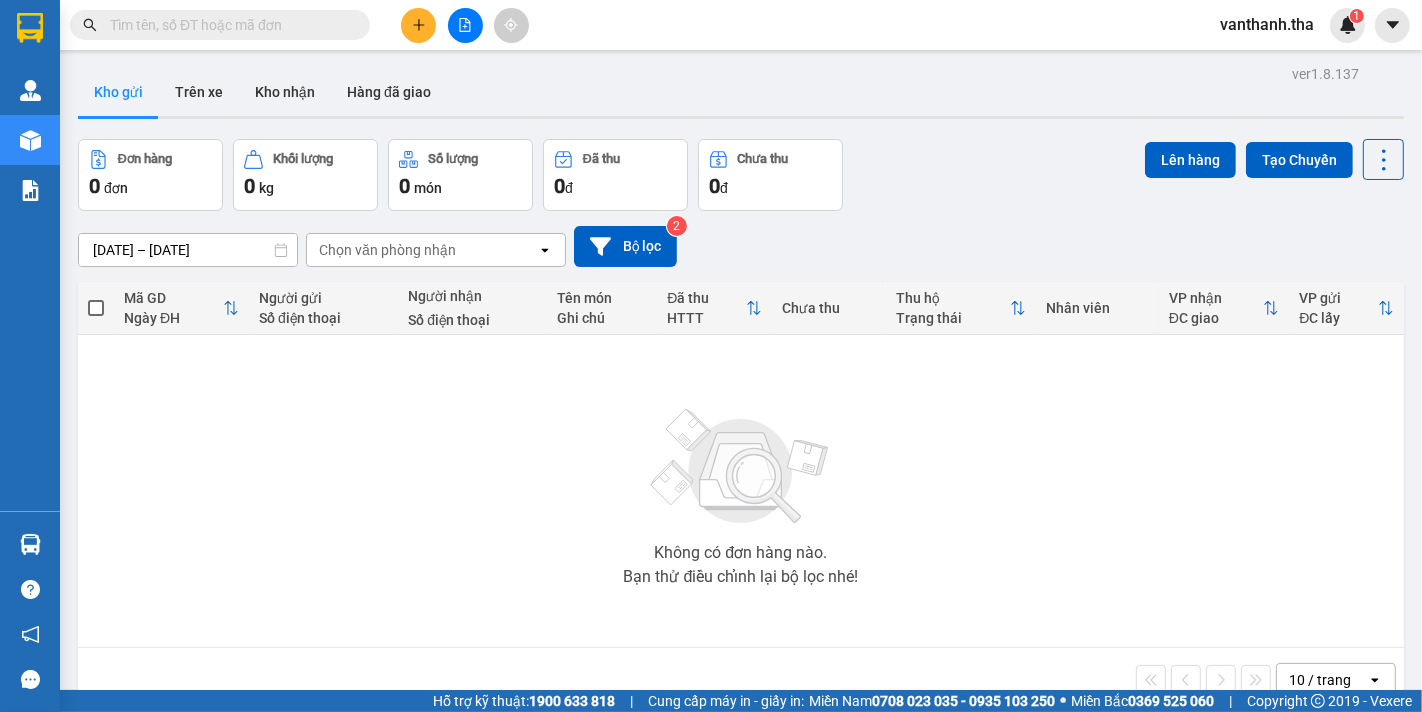 click at bounding box center [228, 25] 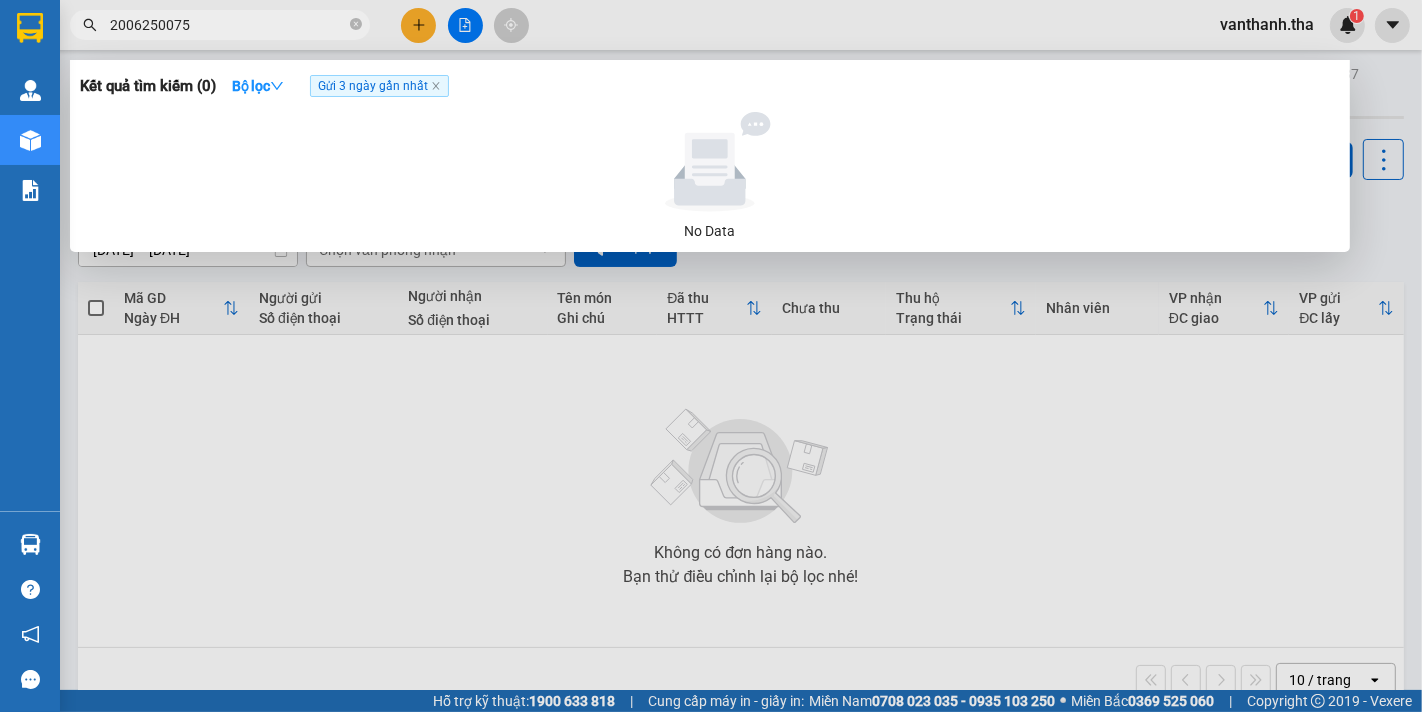 click on "2006250075" at bounding box center [228, 25] 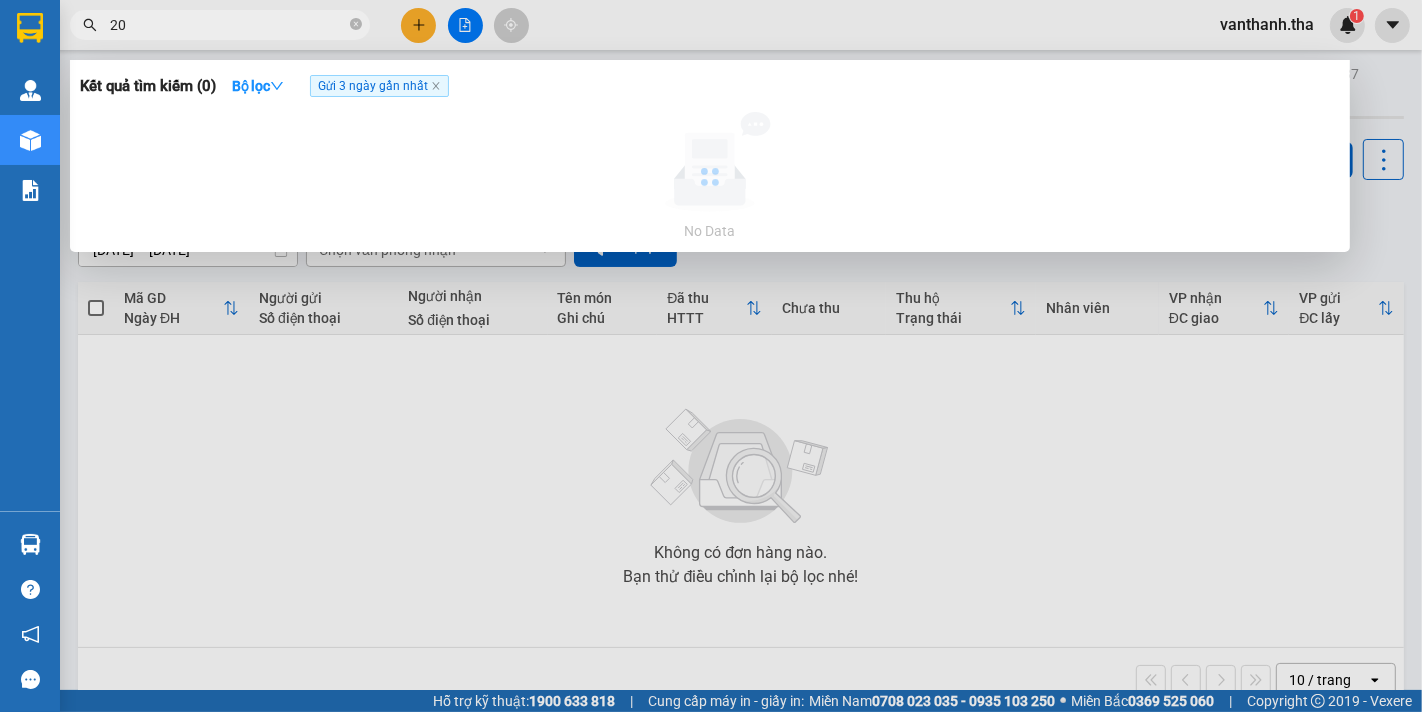 type on "2" 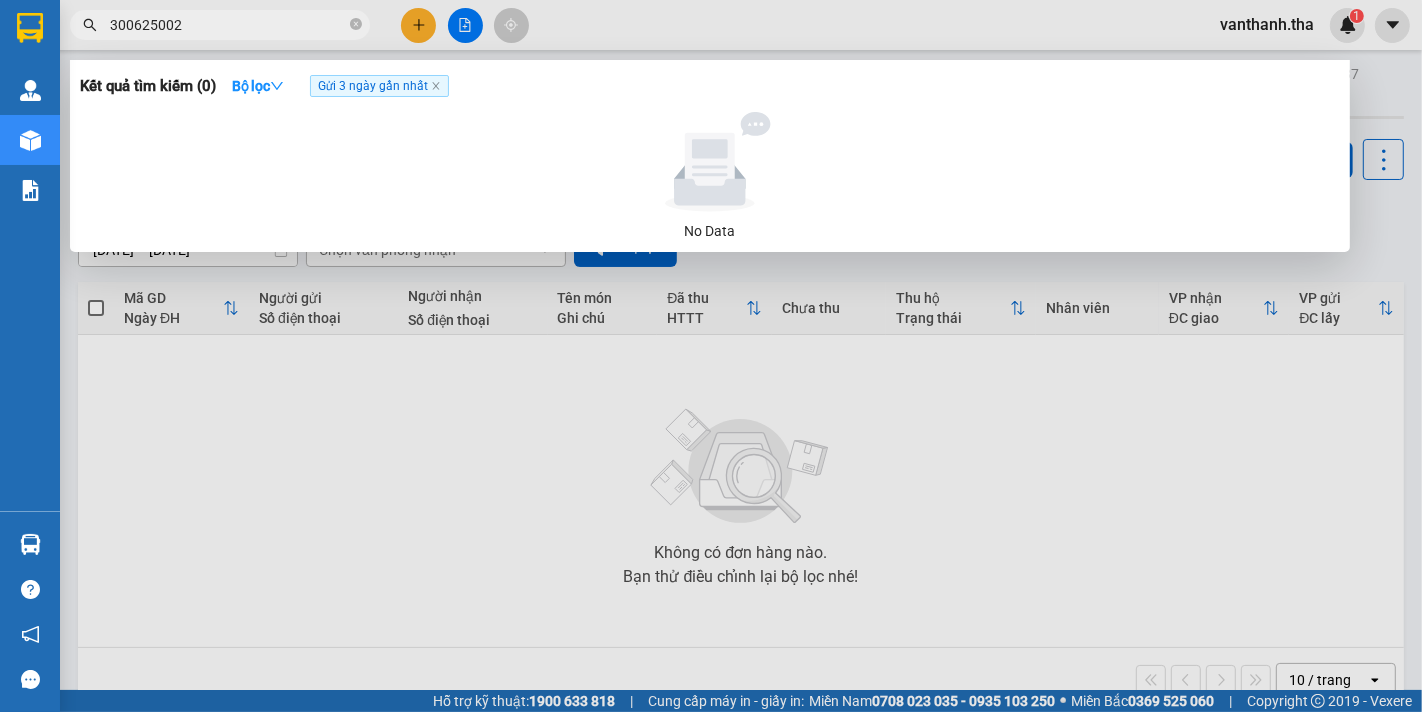 click on "300625002" at bounding box center [220, 25] 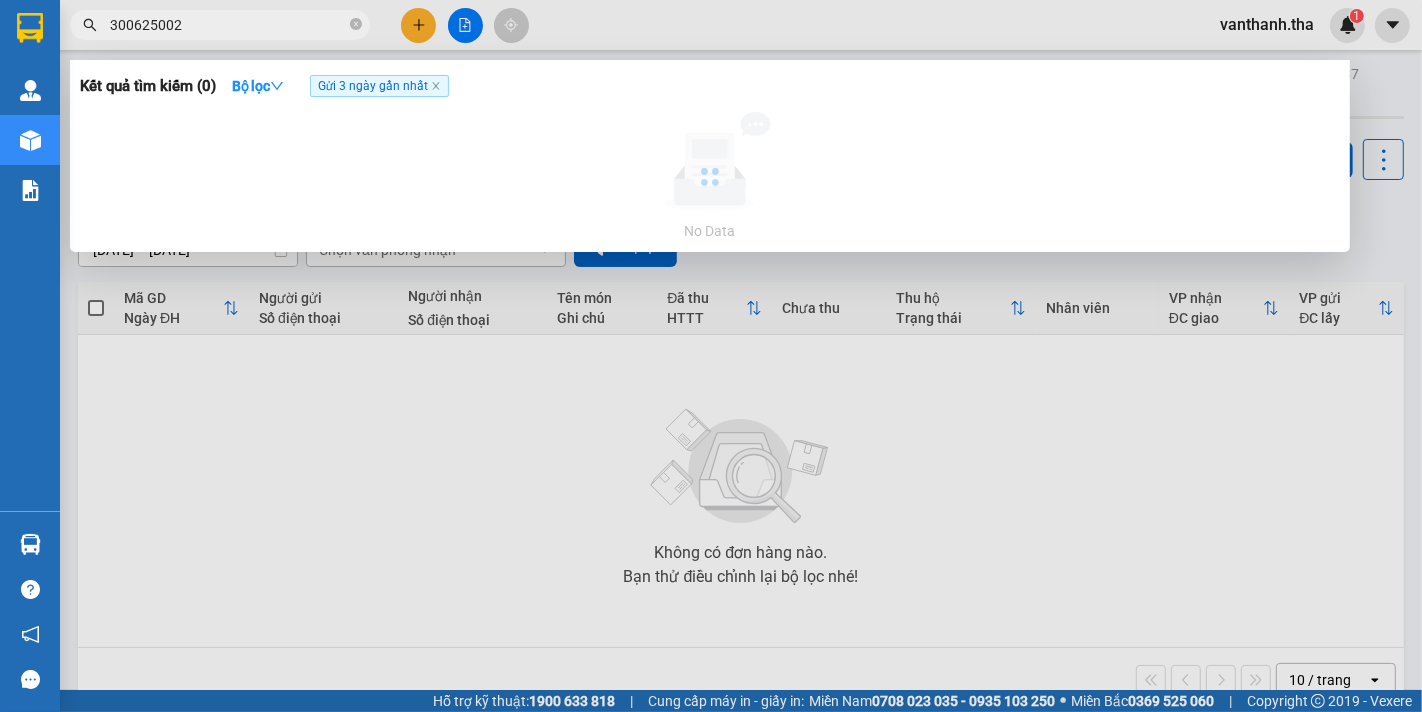 click on "300625002" at bounding box center [228, 25] 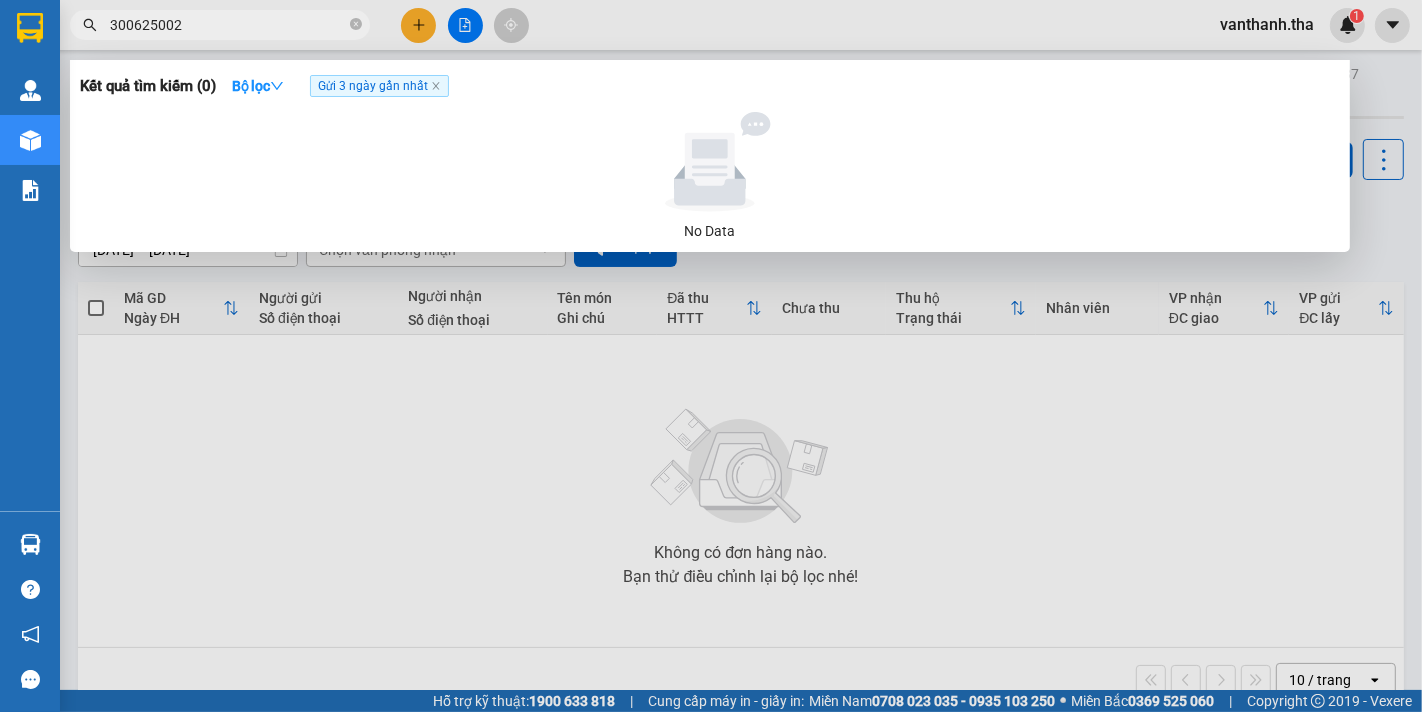click on "300625002" at bounding box center [228, 25] 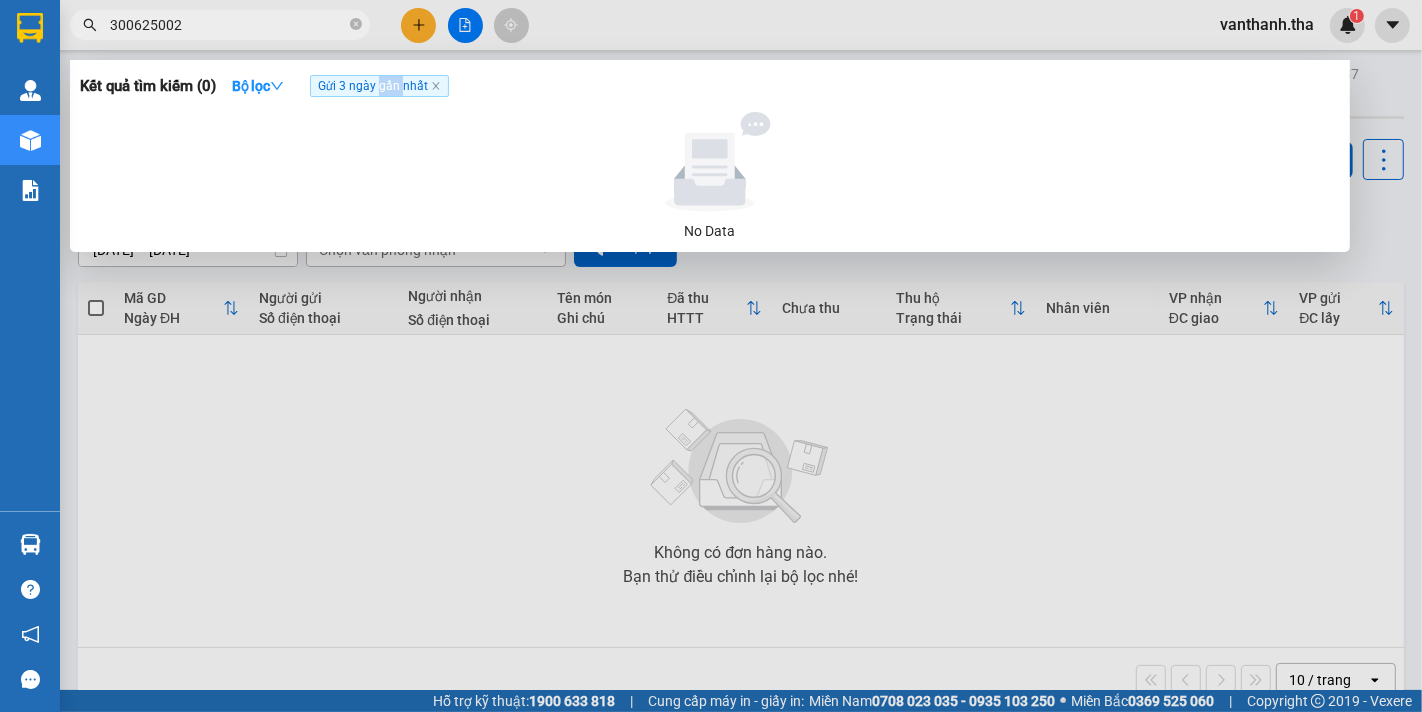 click on "Gửi 3 ngày gần nhất" 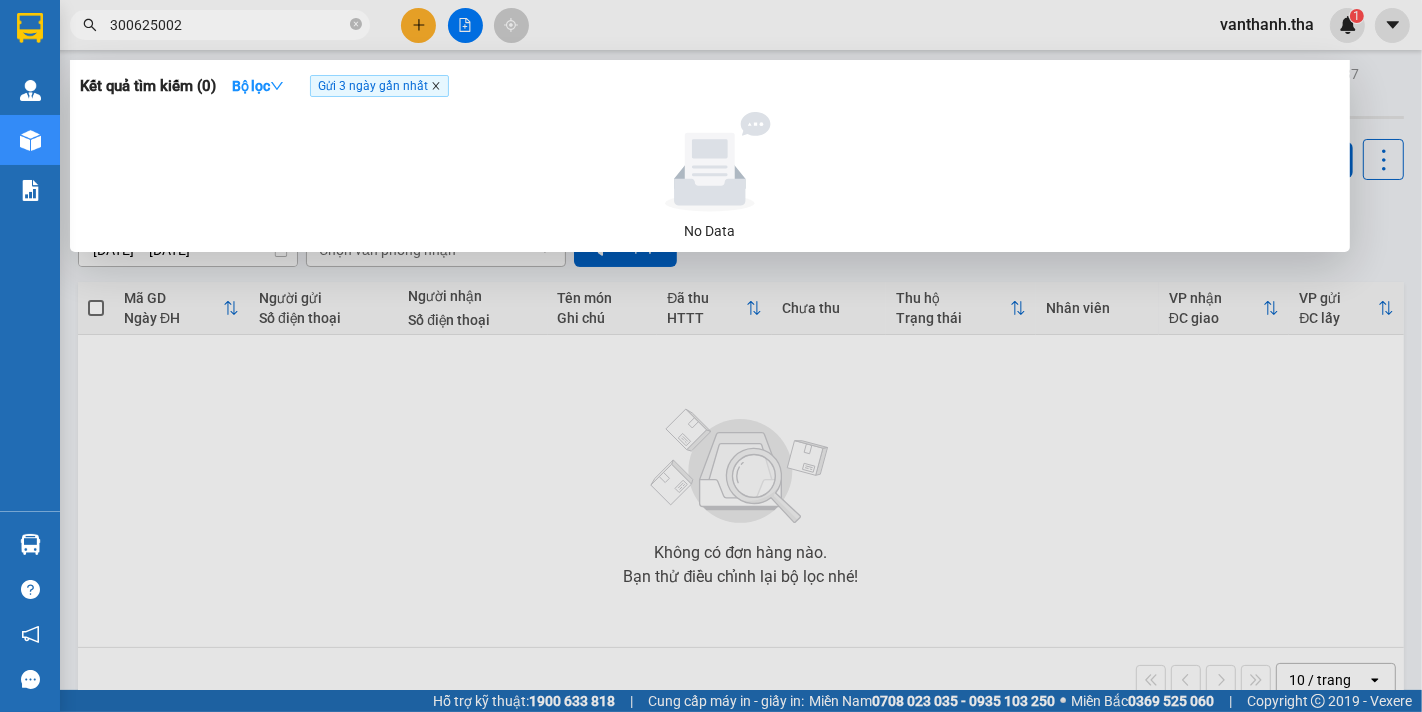 click 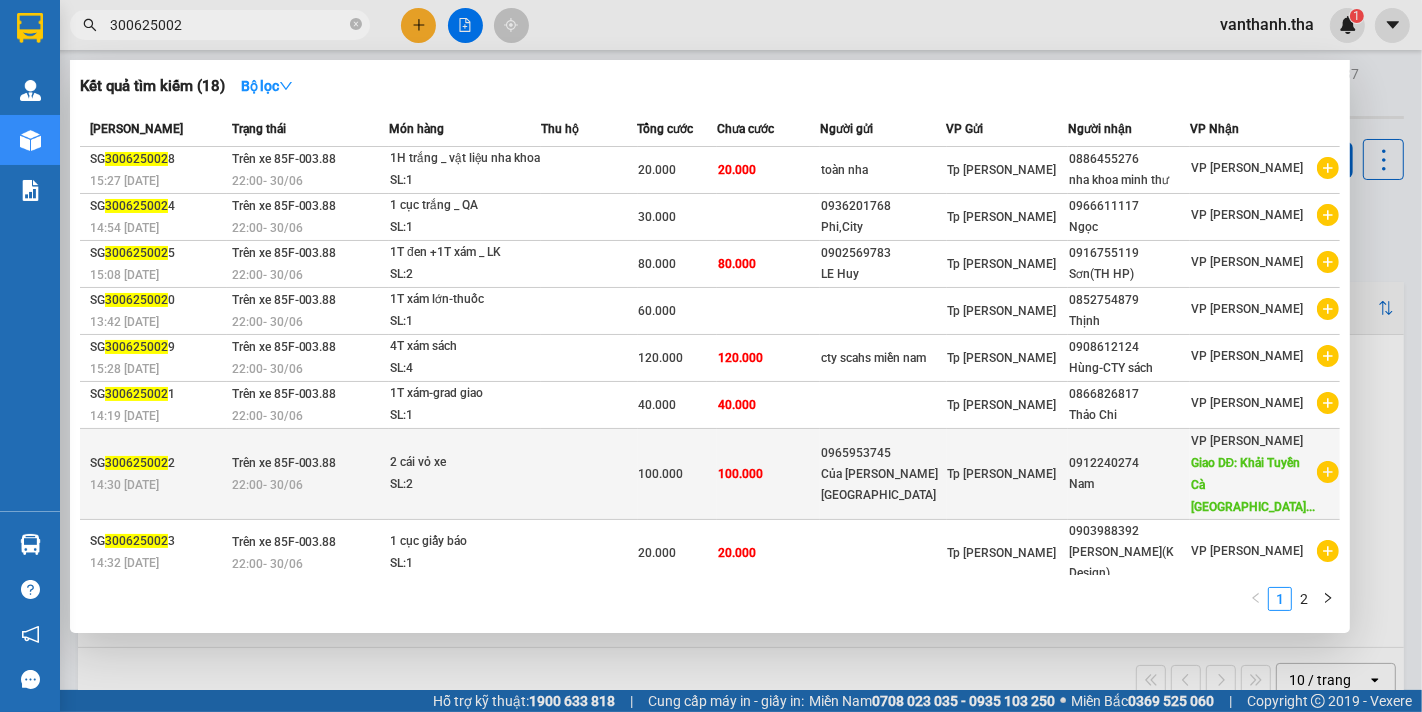 scroll, scrollTop: 0, scrollLeft: 0, axis: both 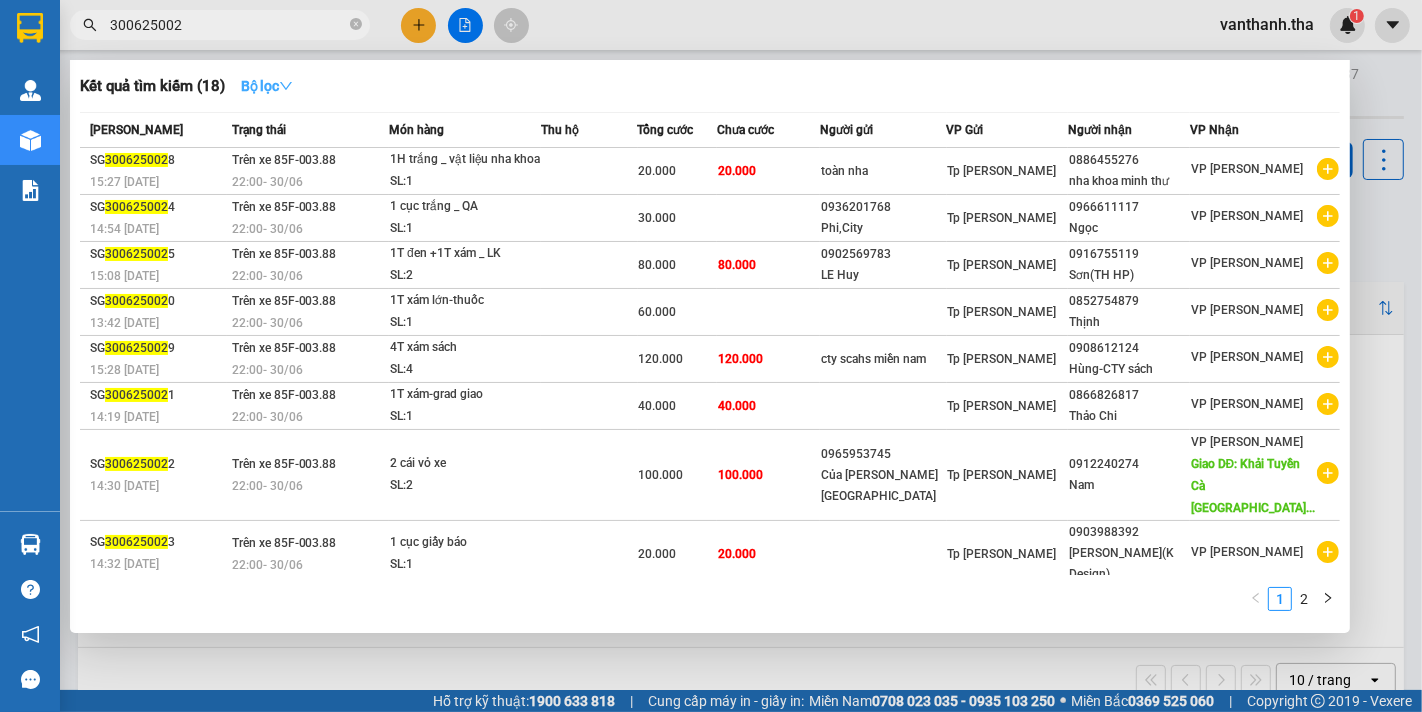 click on "Bộ lọc" at bounding box center (267, 86) 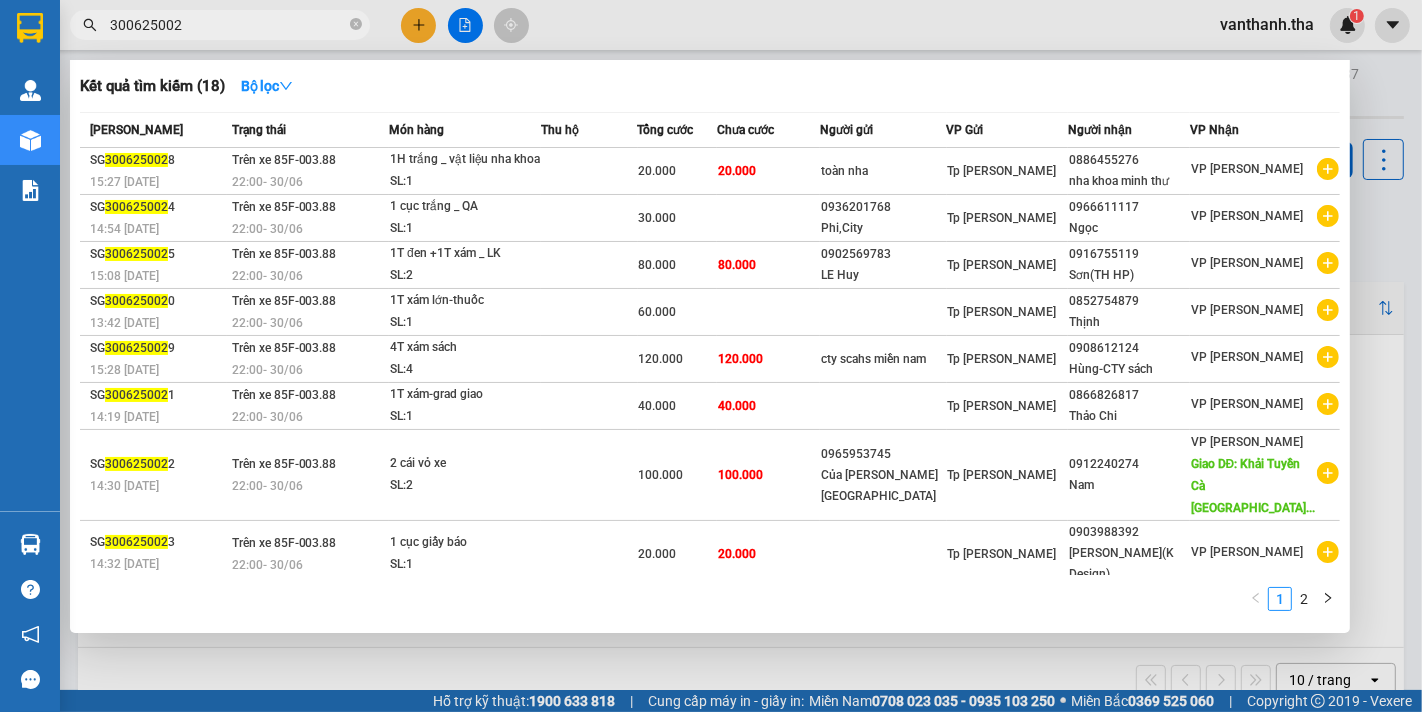 click on "300625002" at bounding box center (228, 25) 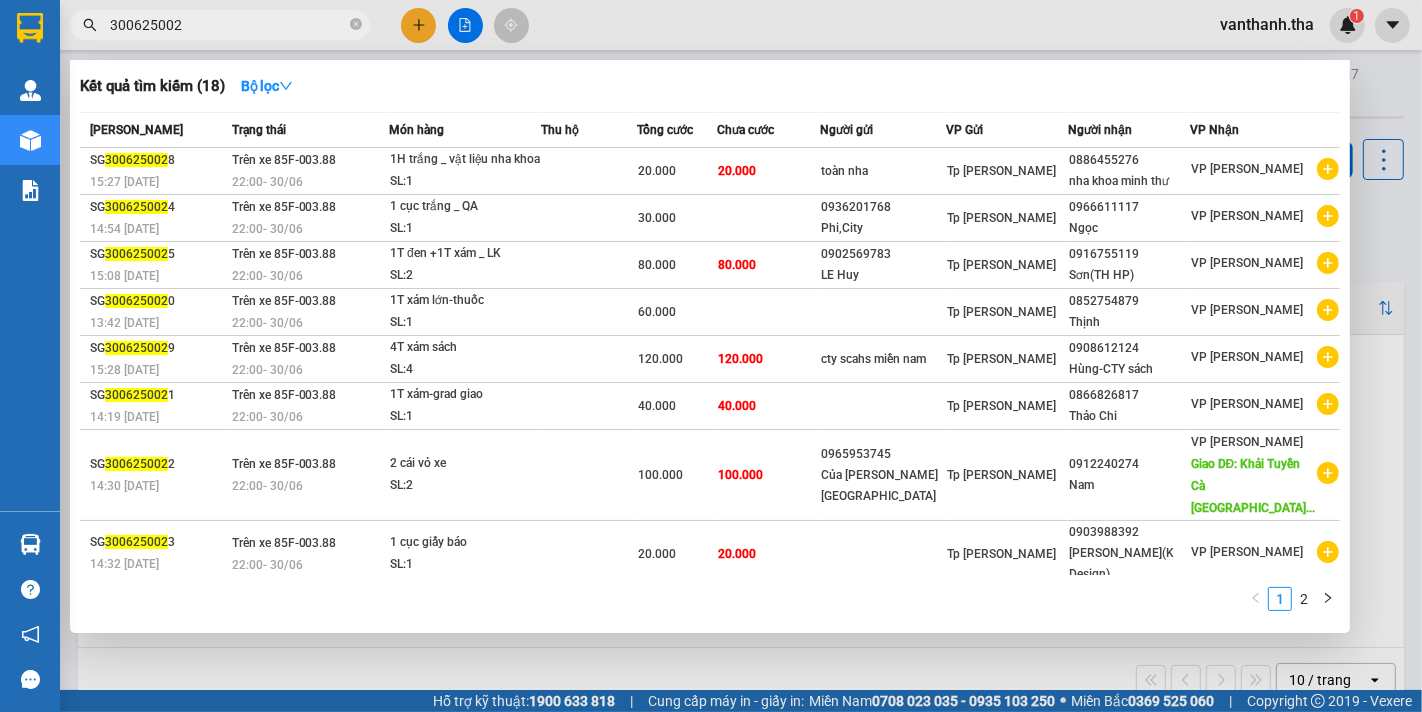 click on "300625002" at bounding box center [220, 25] 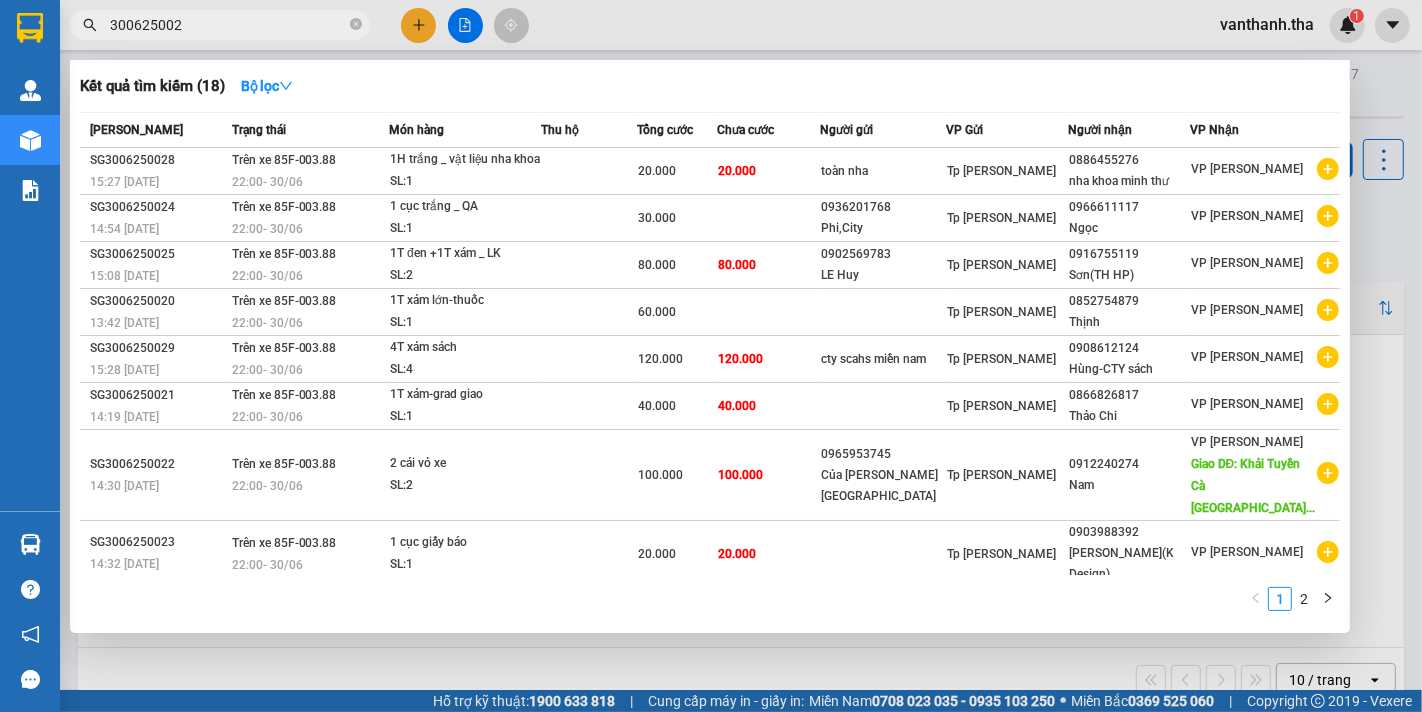 click on "300625002" at bounding box center [220, 25] 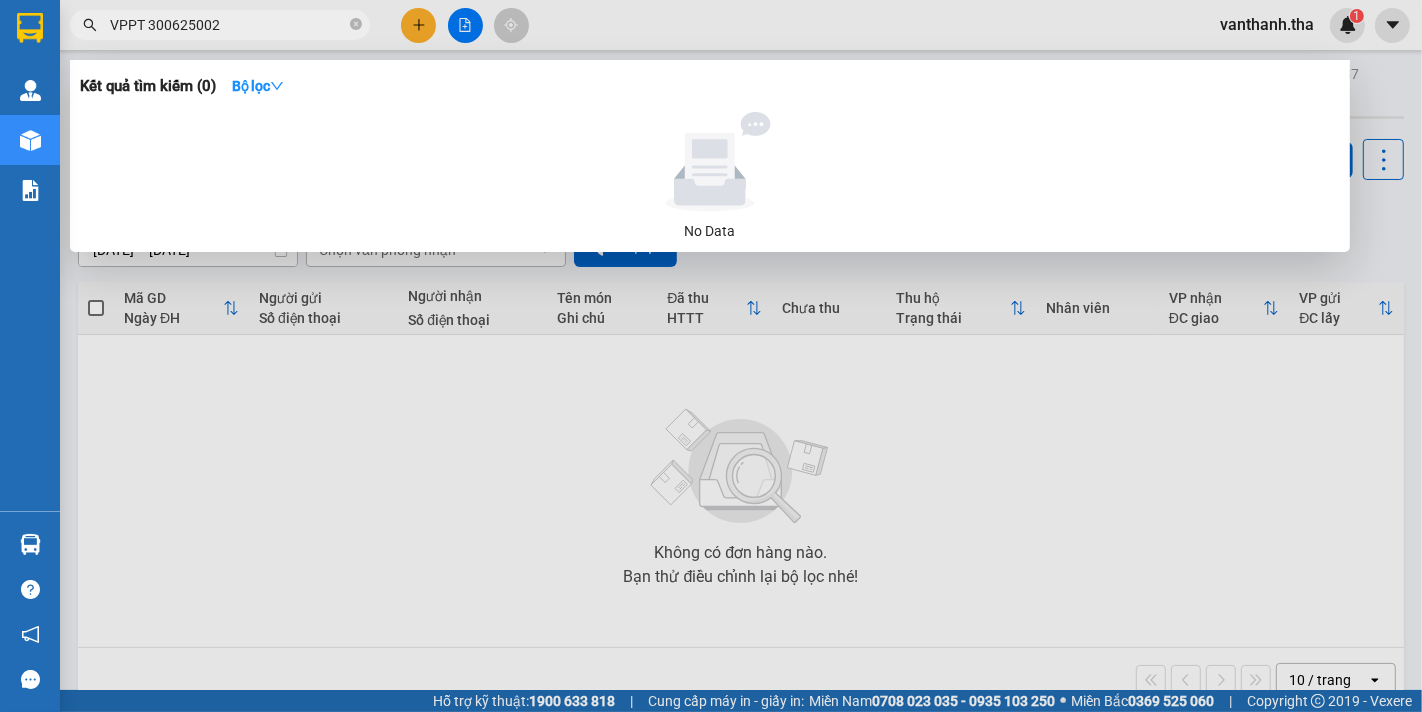 click on "VPPT 300625002" at bounding box center (228, 25) 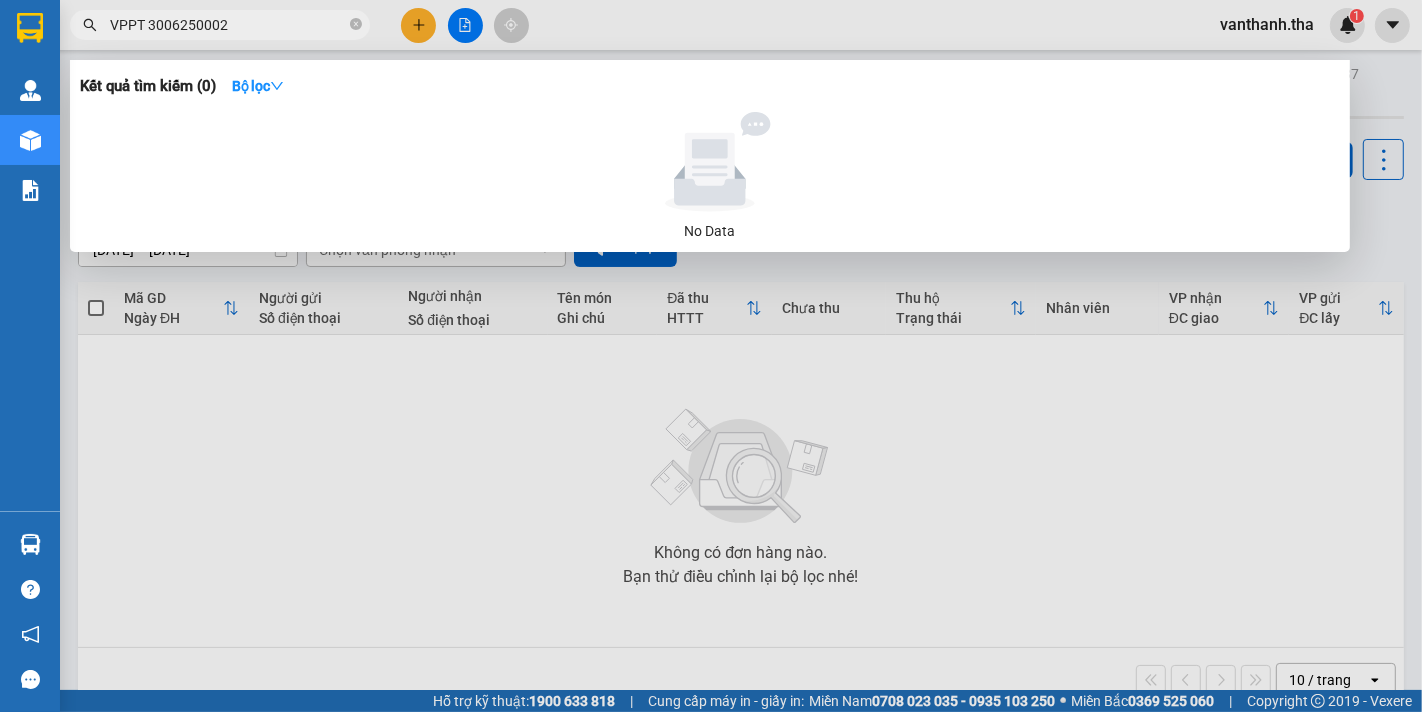 click on "VPPT 3006250002" at bounding box center [228, 25] 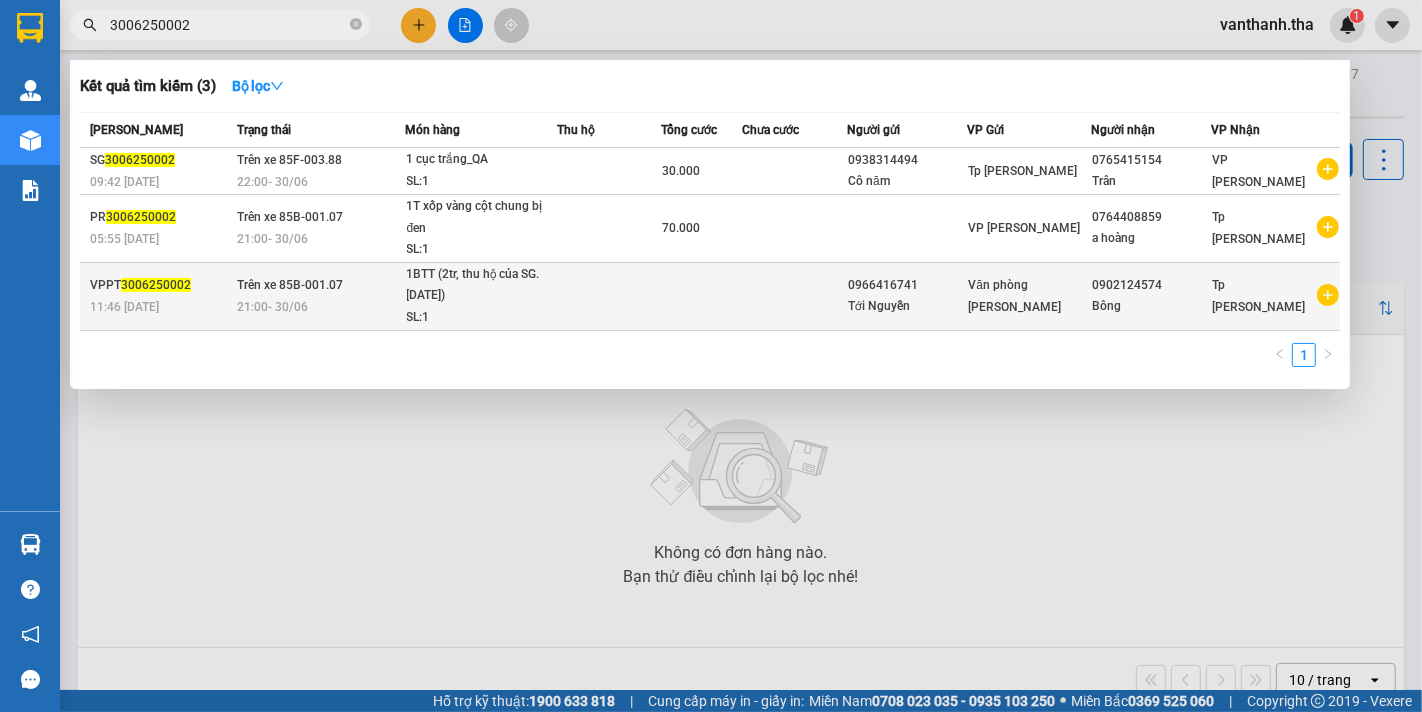 type on "3006250002" 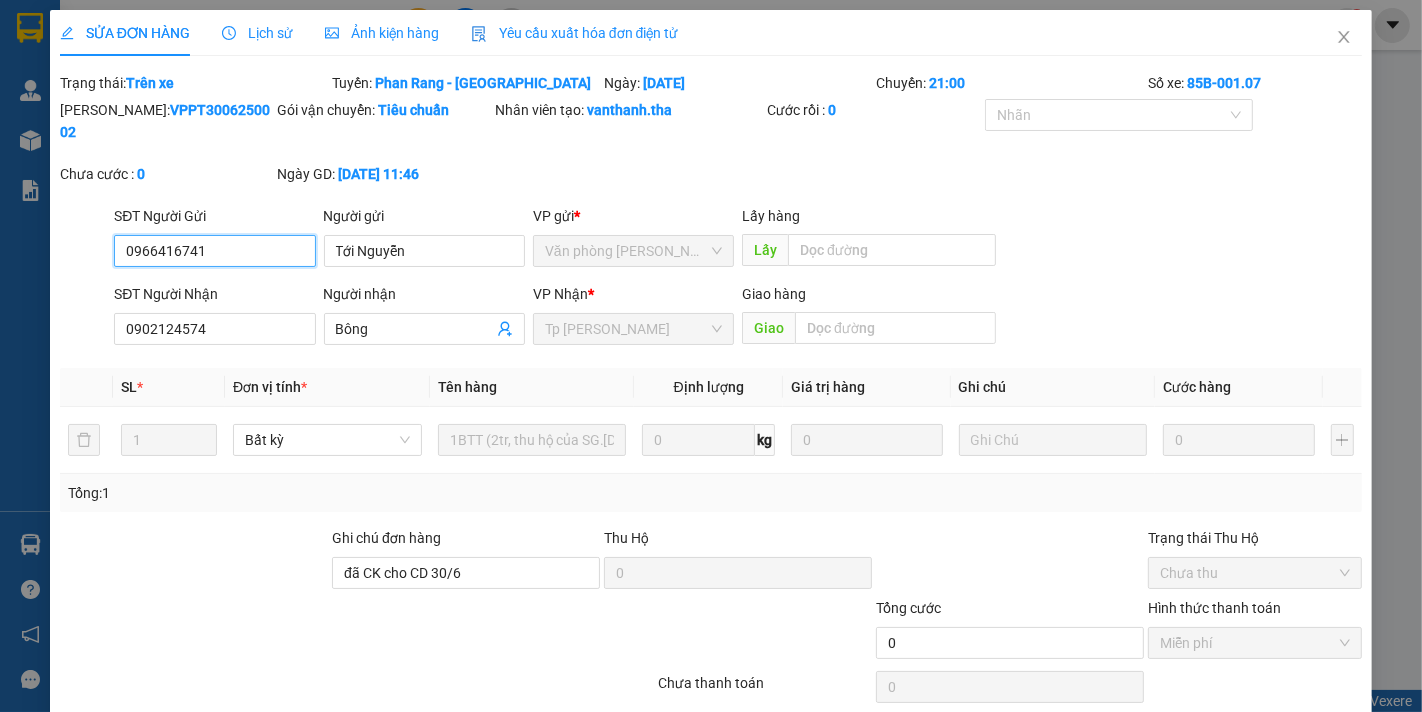 type on "0966416741" 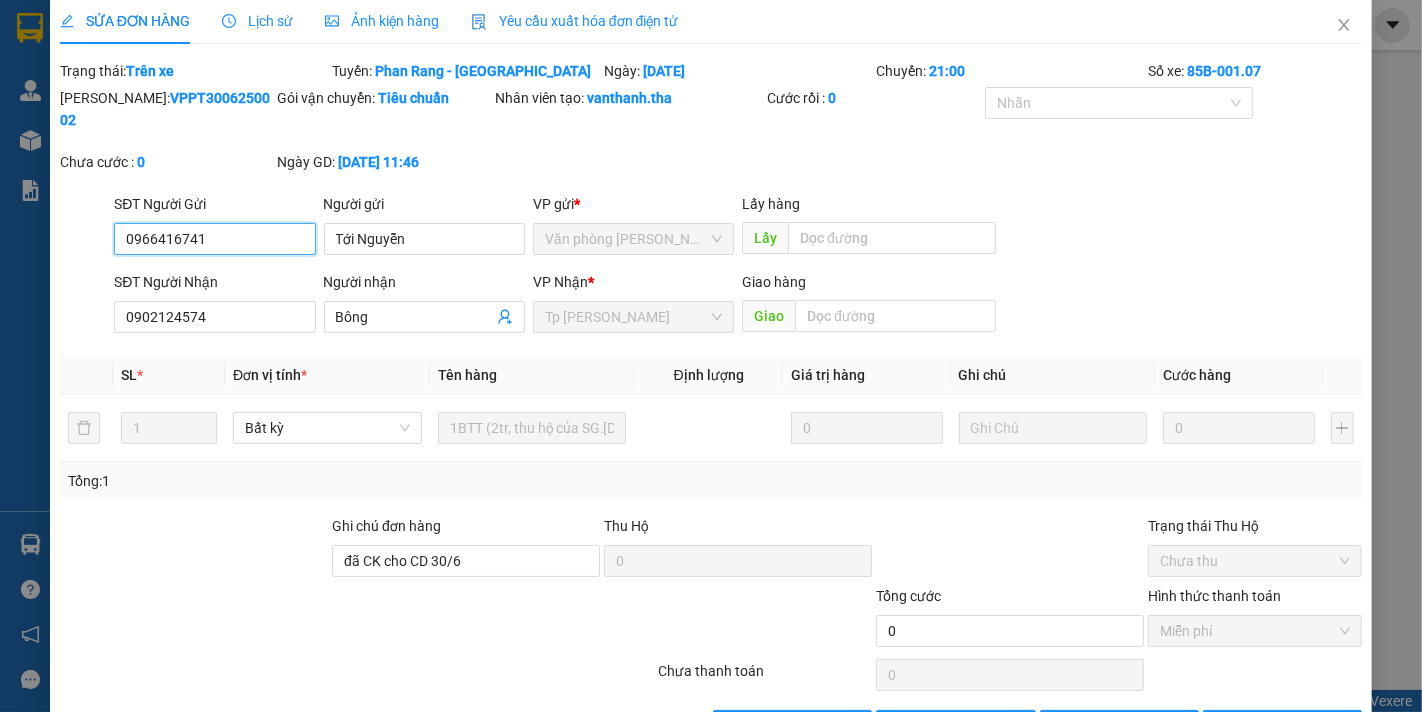 scroll, scrollTop: 0, scrollLeft: 0, axis: both 